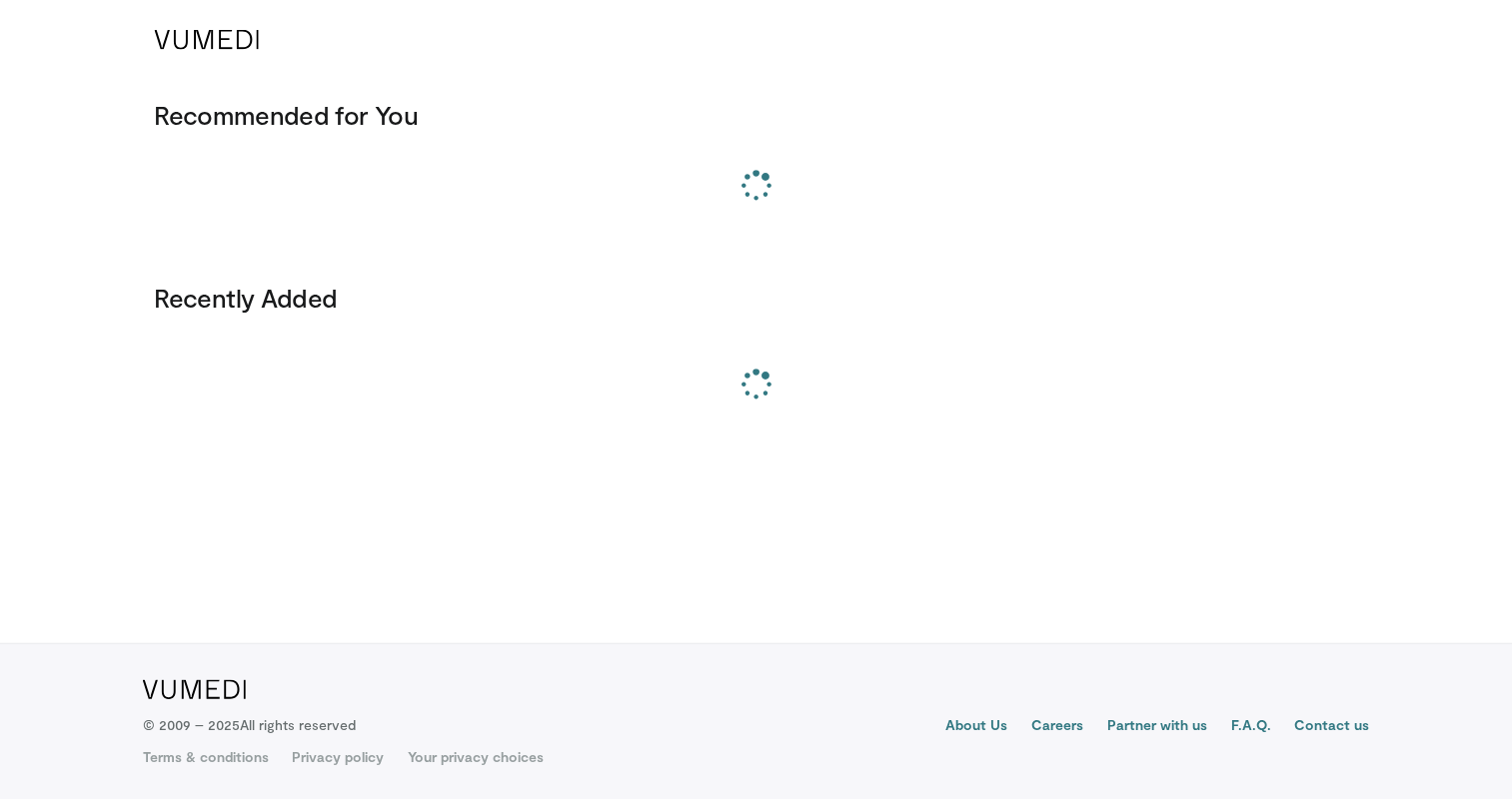 scroll, scrollTop: 0, scrollLeft: 0, axis: both 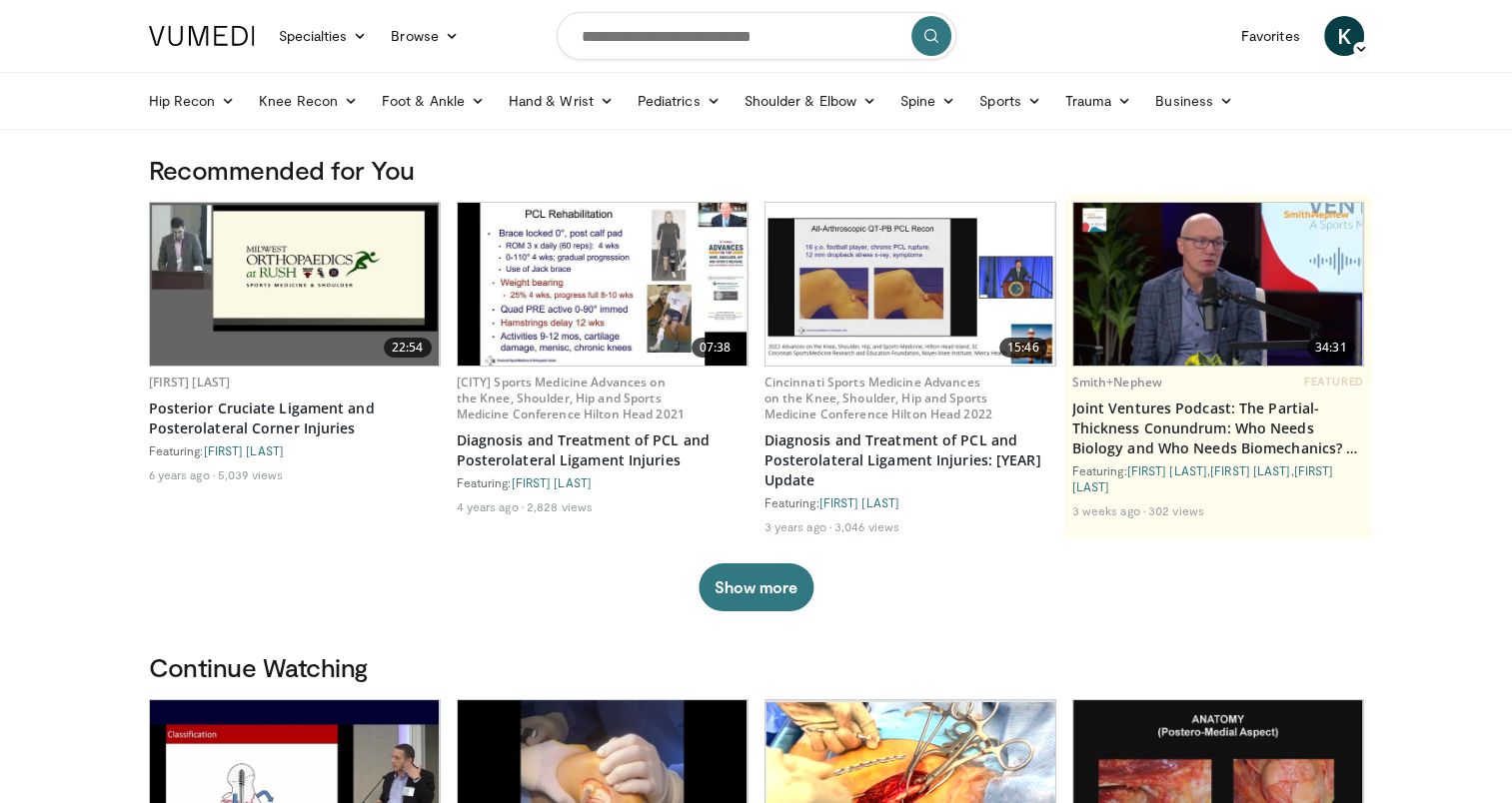 click at bounding box center (756, 36) 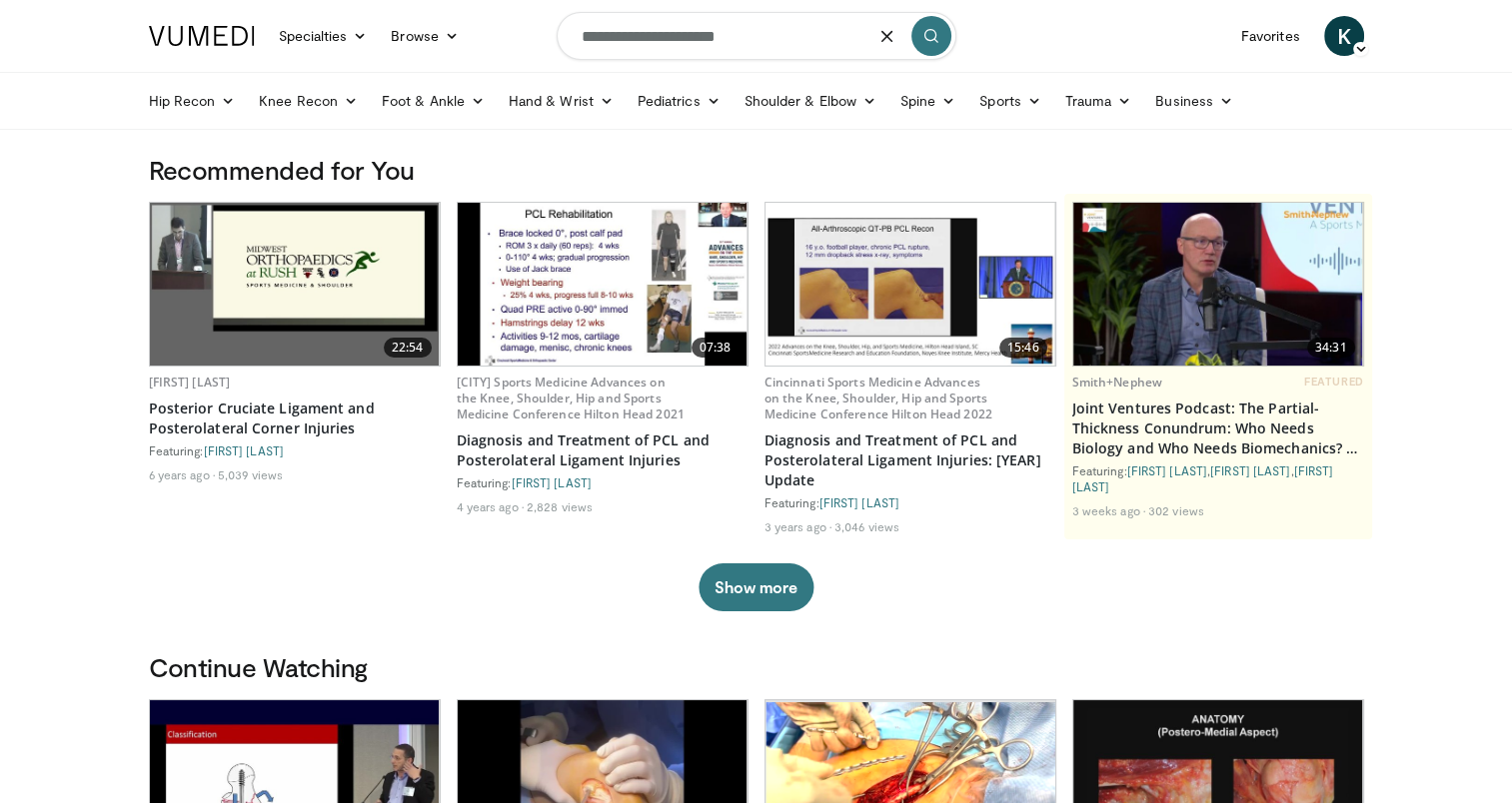 type on "**********" 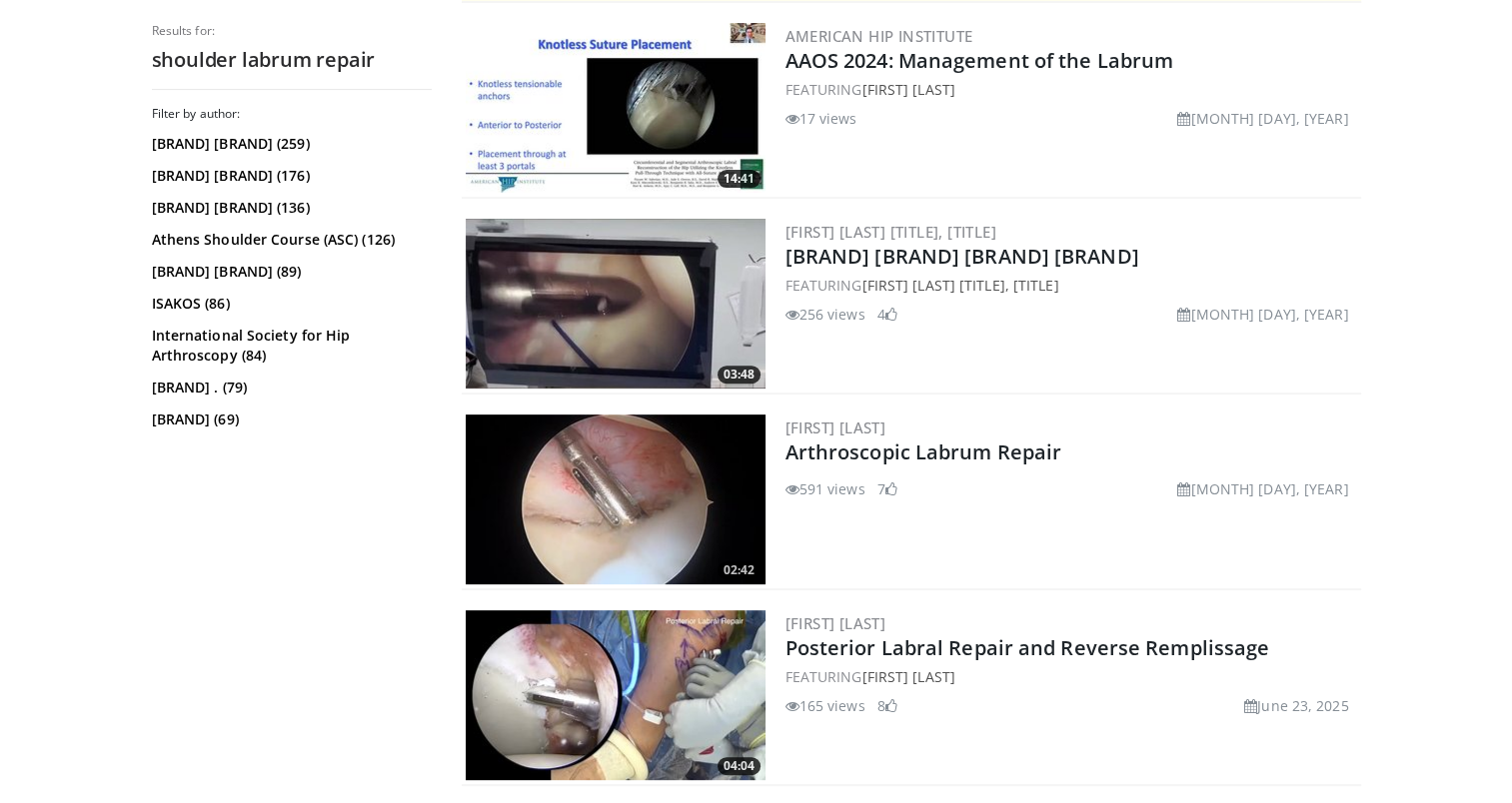 scroll, scrollTop: 599, scrollLeft: 0, axis: vertical 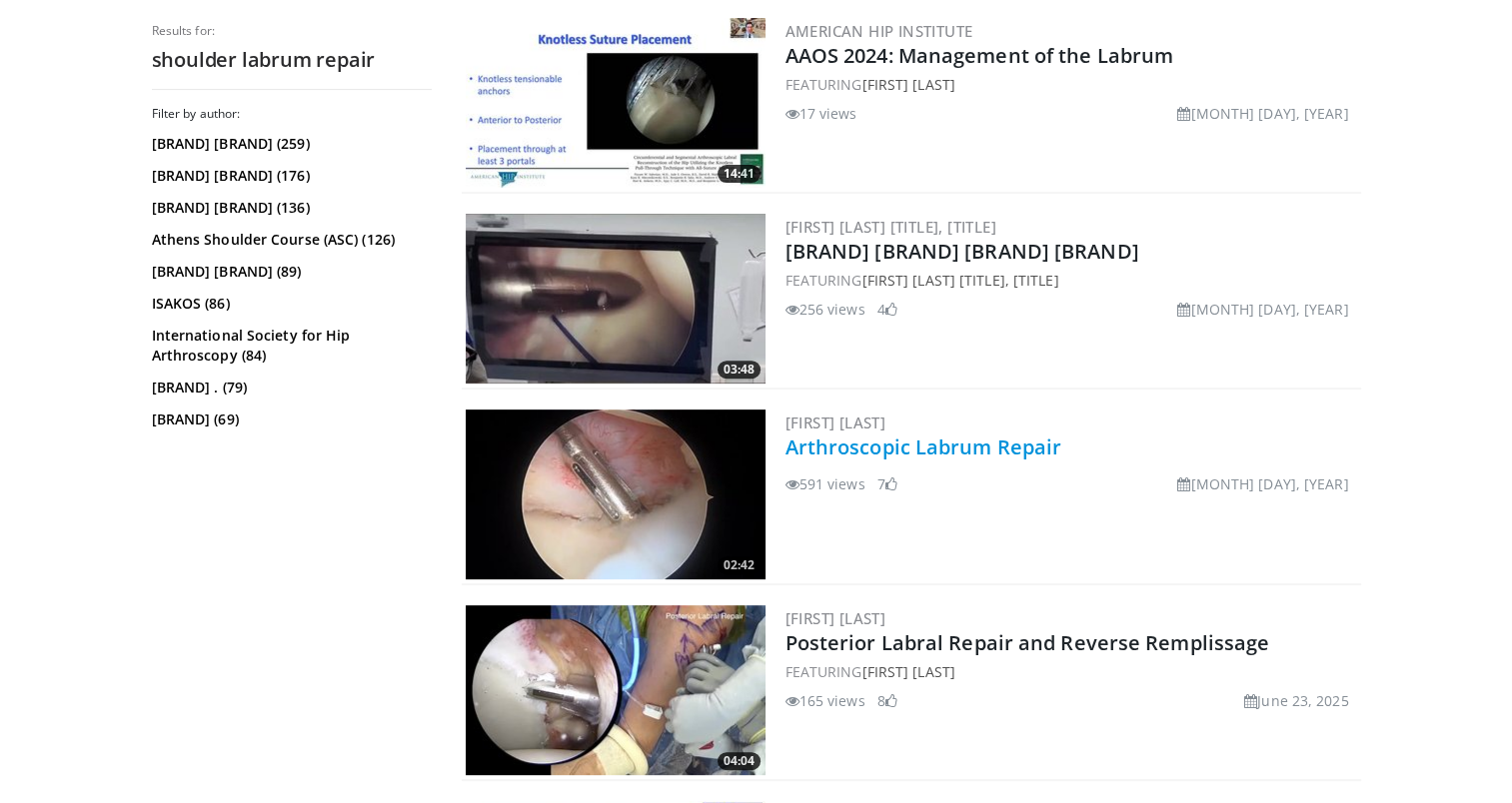 click on "Arthroscopic Labrum Repair" at bounding box center [923, 446] 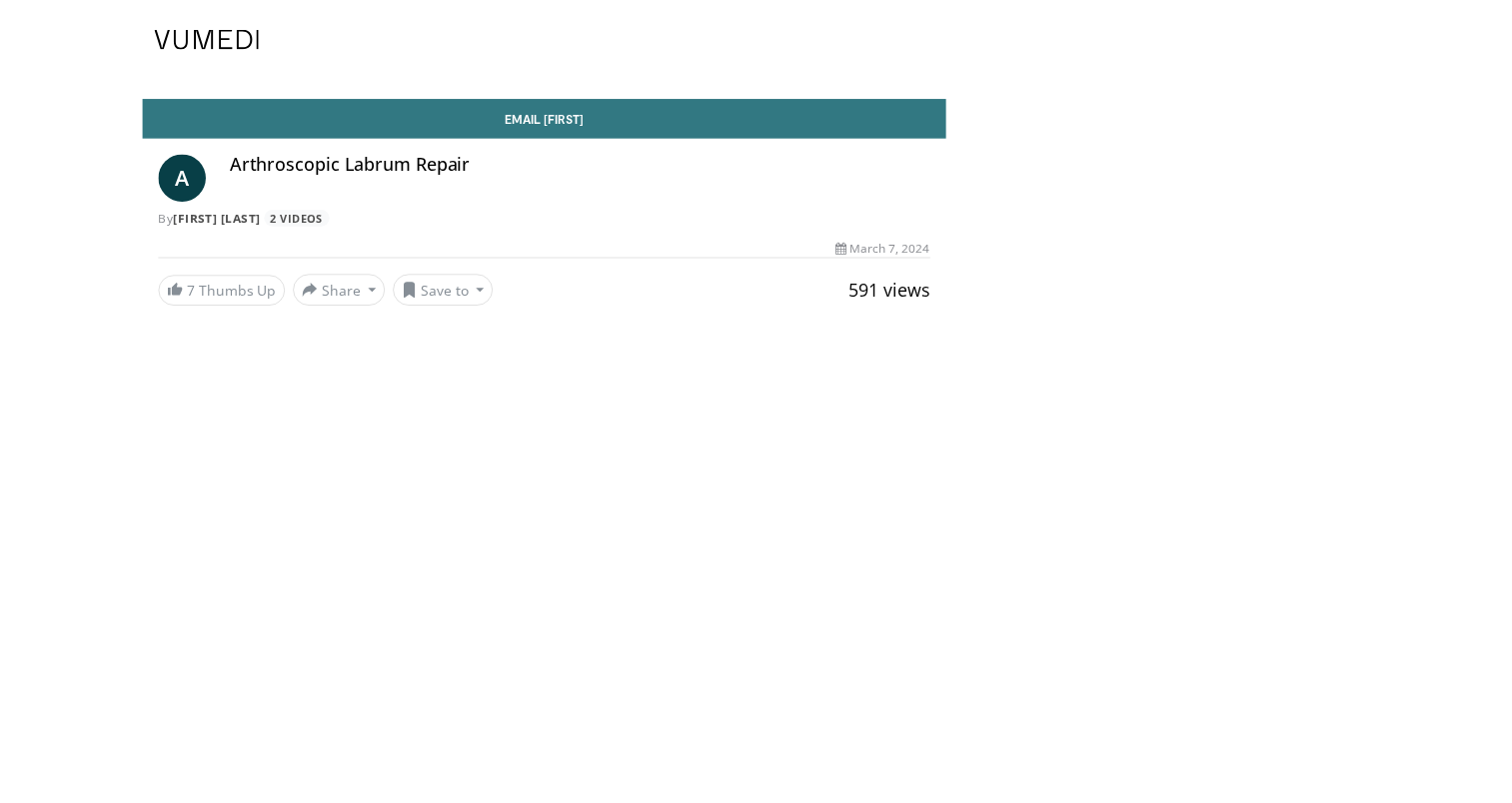 scroll, scrollTop: 0, scrollLeft: 0, axis: both 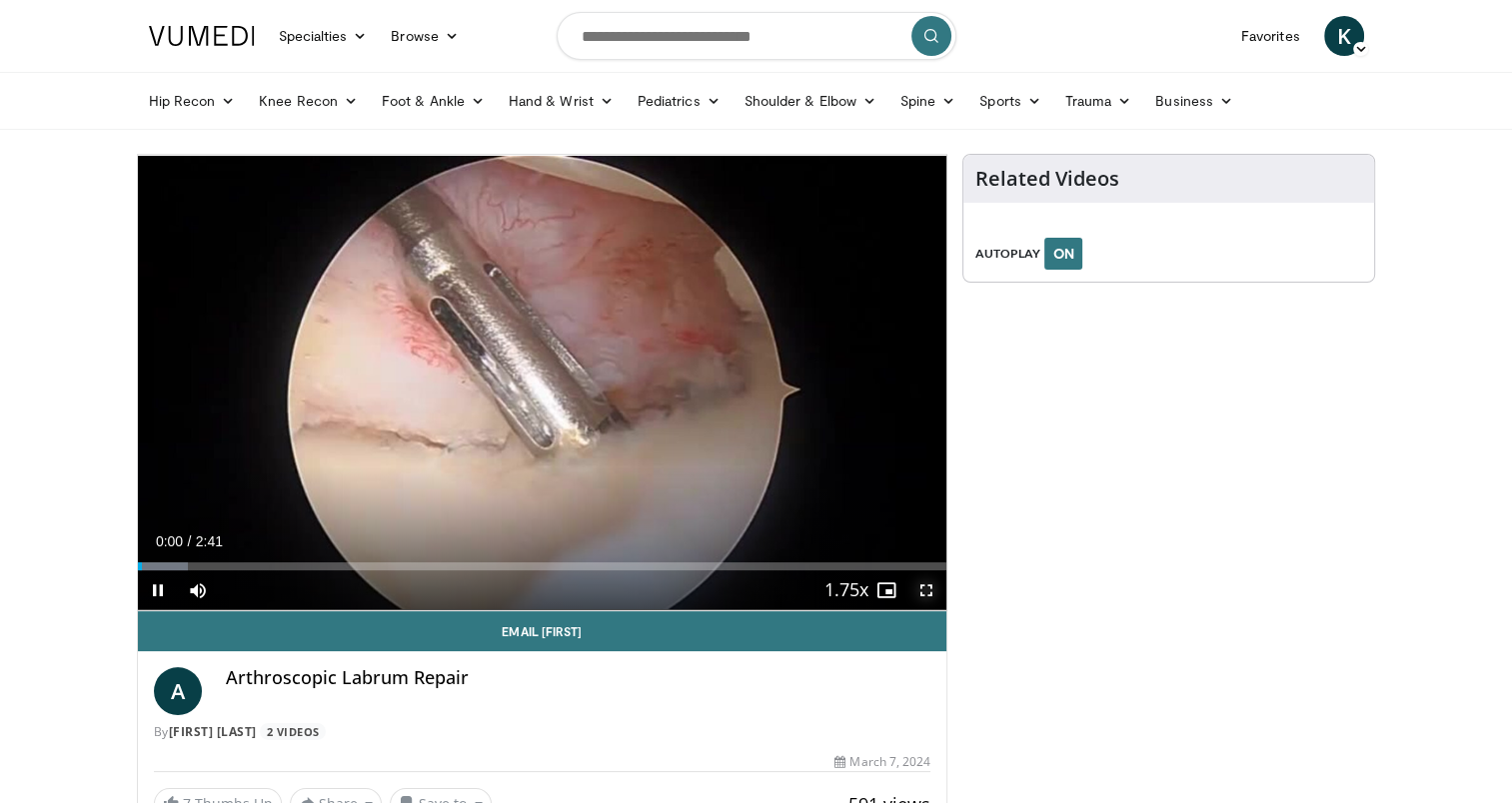 click at bounding box center (926, 590) 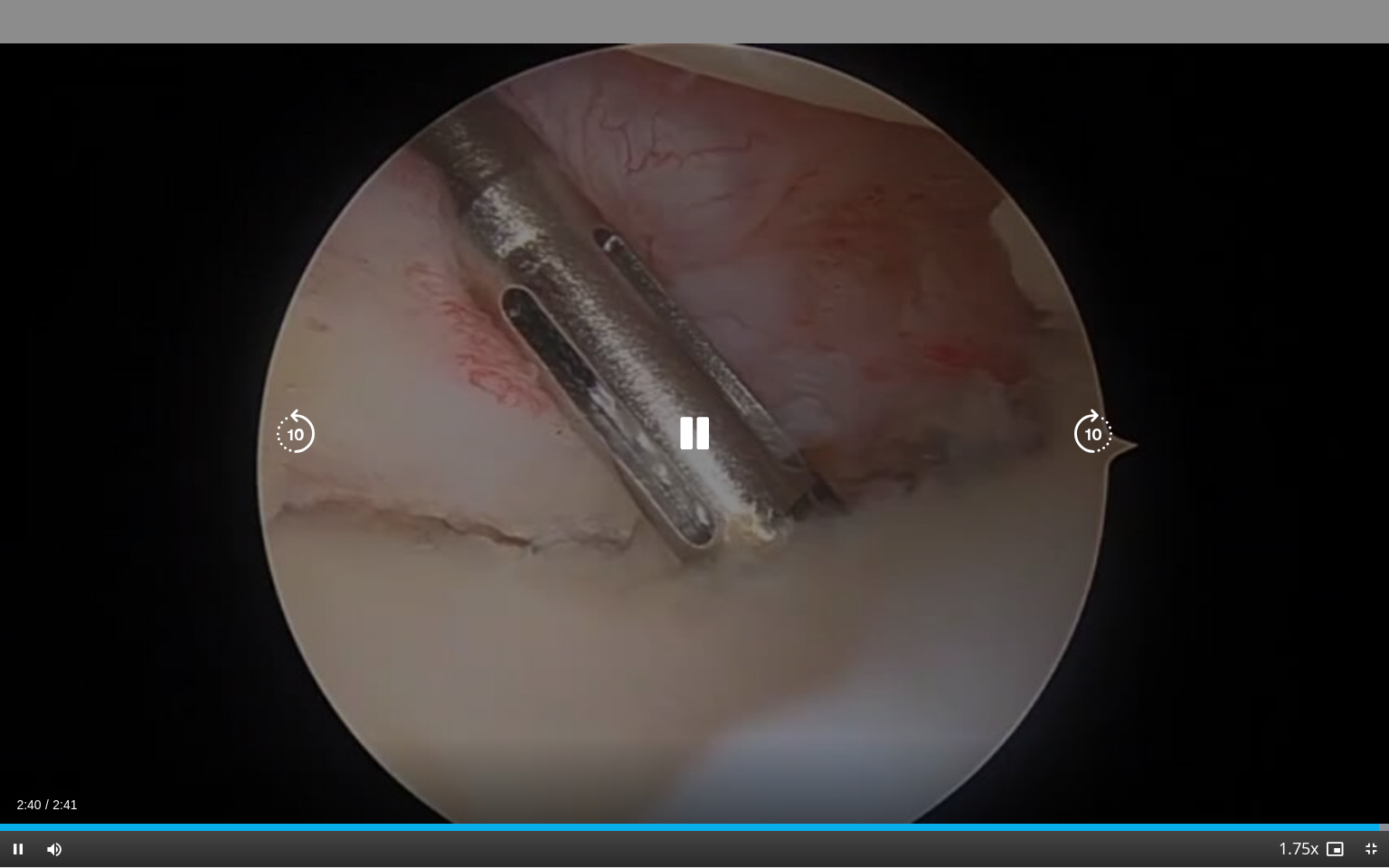 click at bounding box center [694, 434] 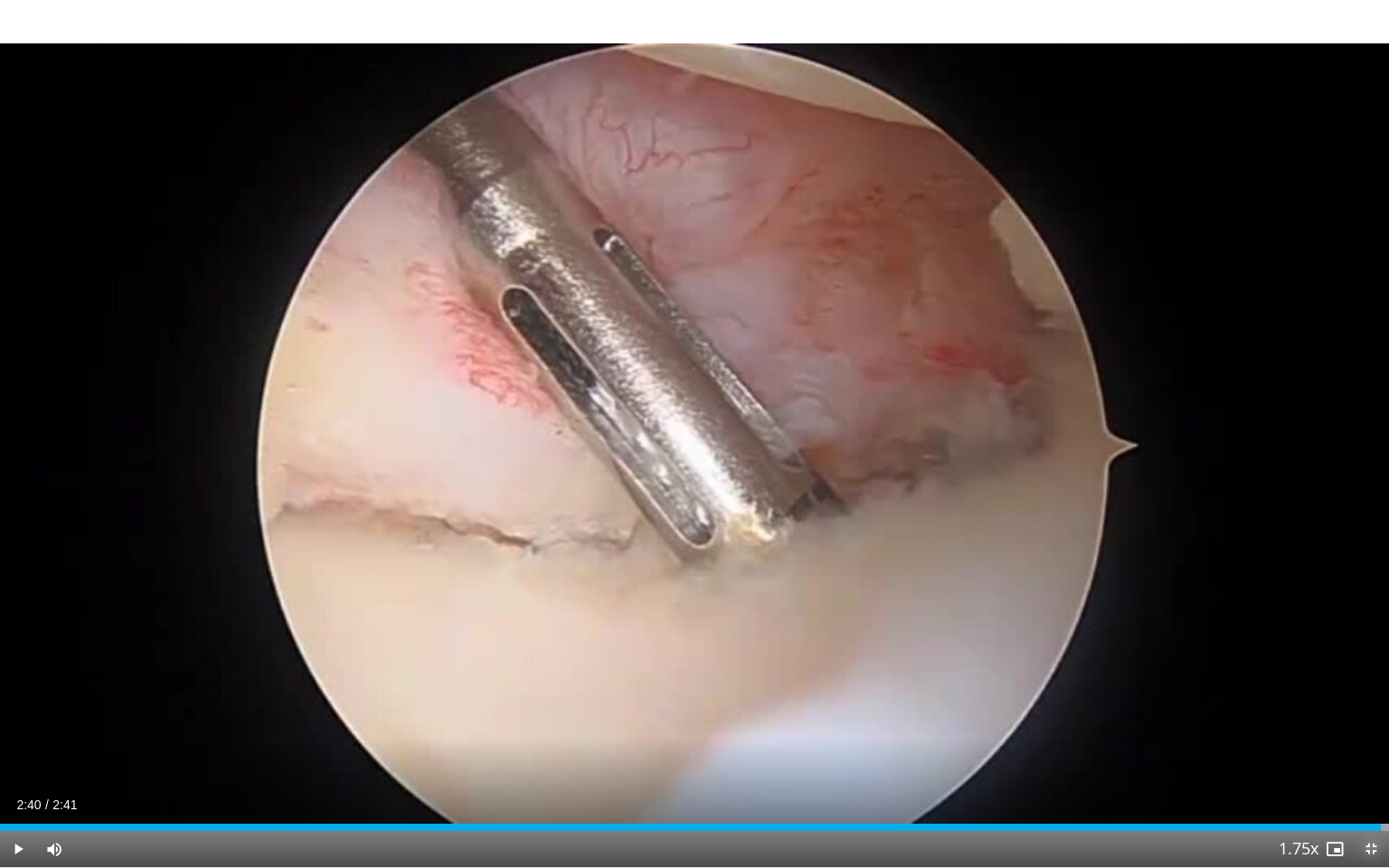 click at bounding box center (1371, 849) 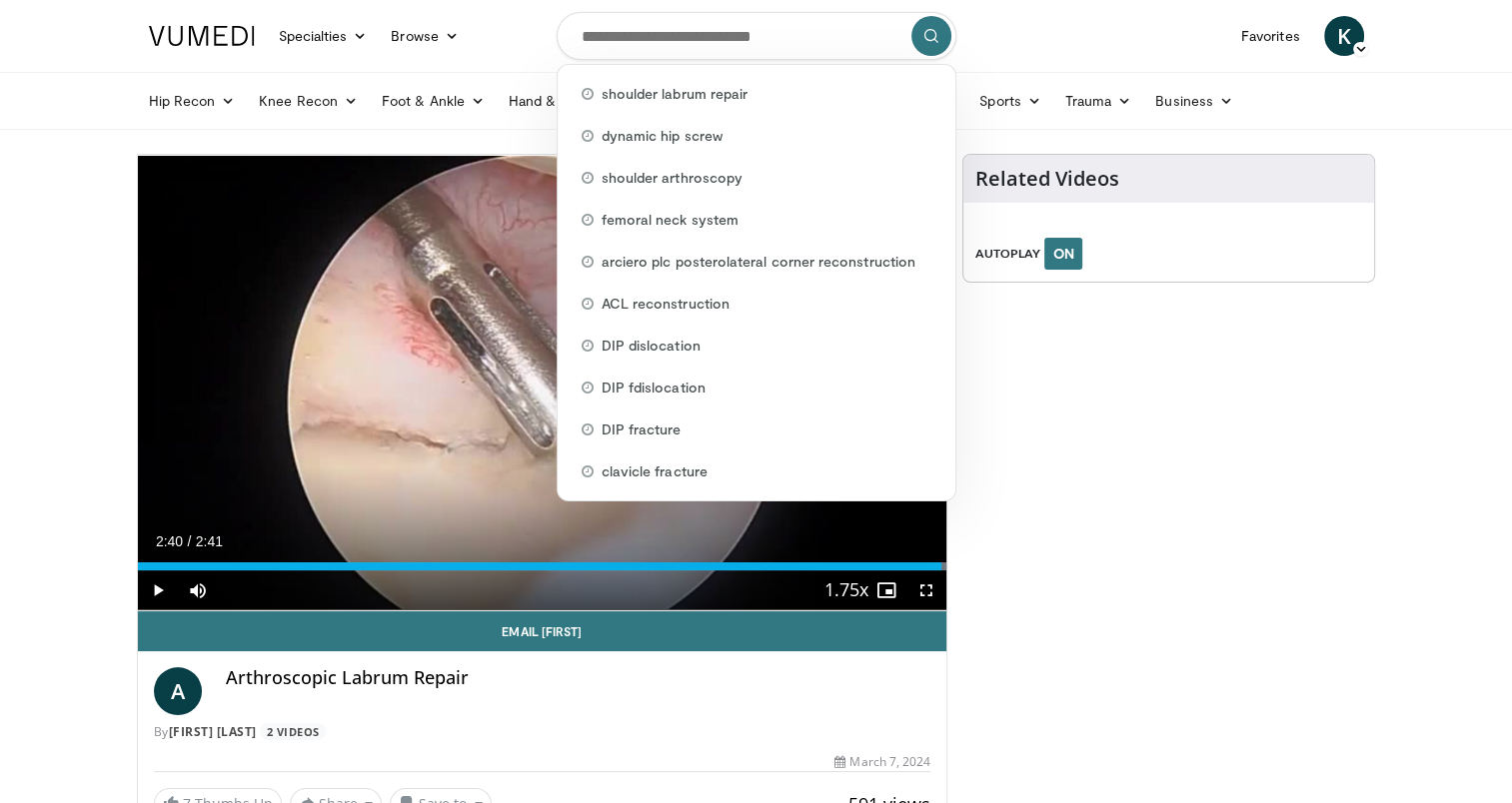 click at bounding box center [756, 36] 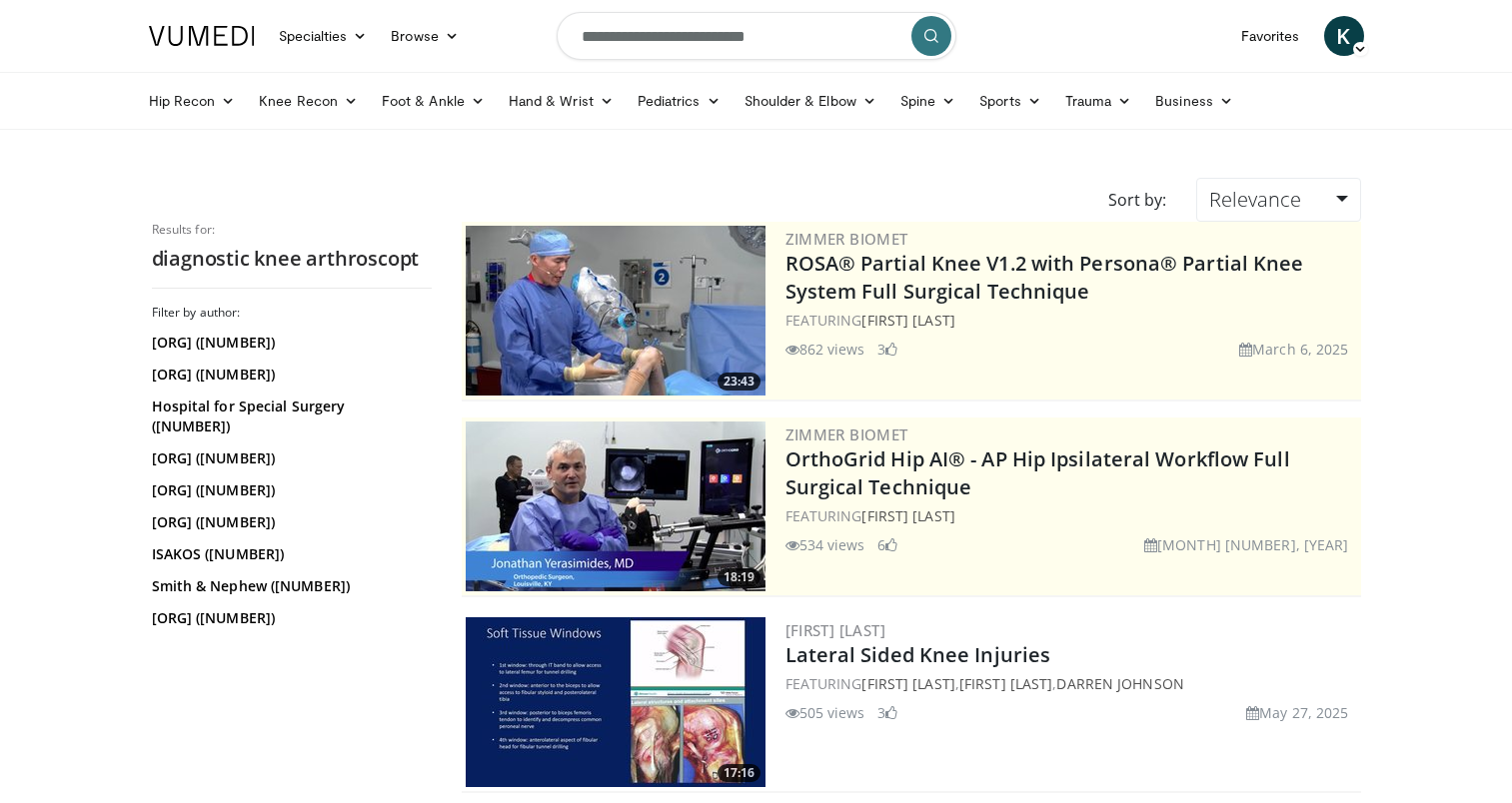 scroll, scrollTop: 0, scrollLeft: 0, axis: both 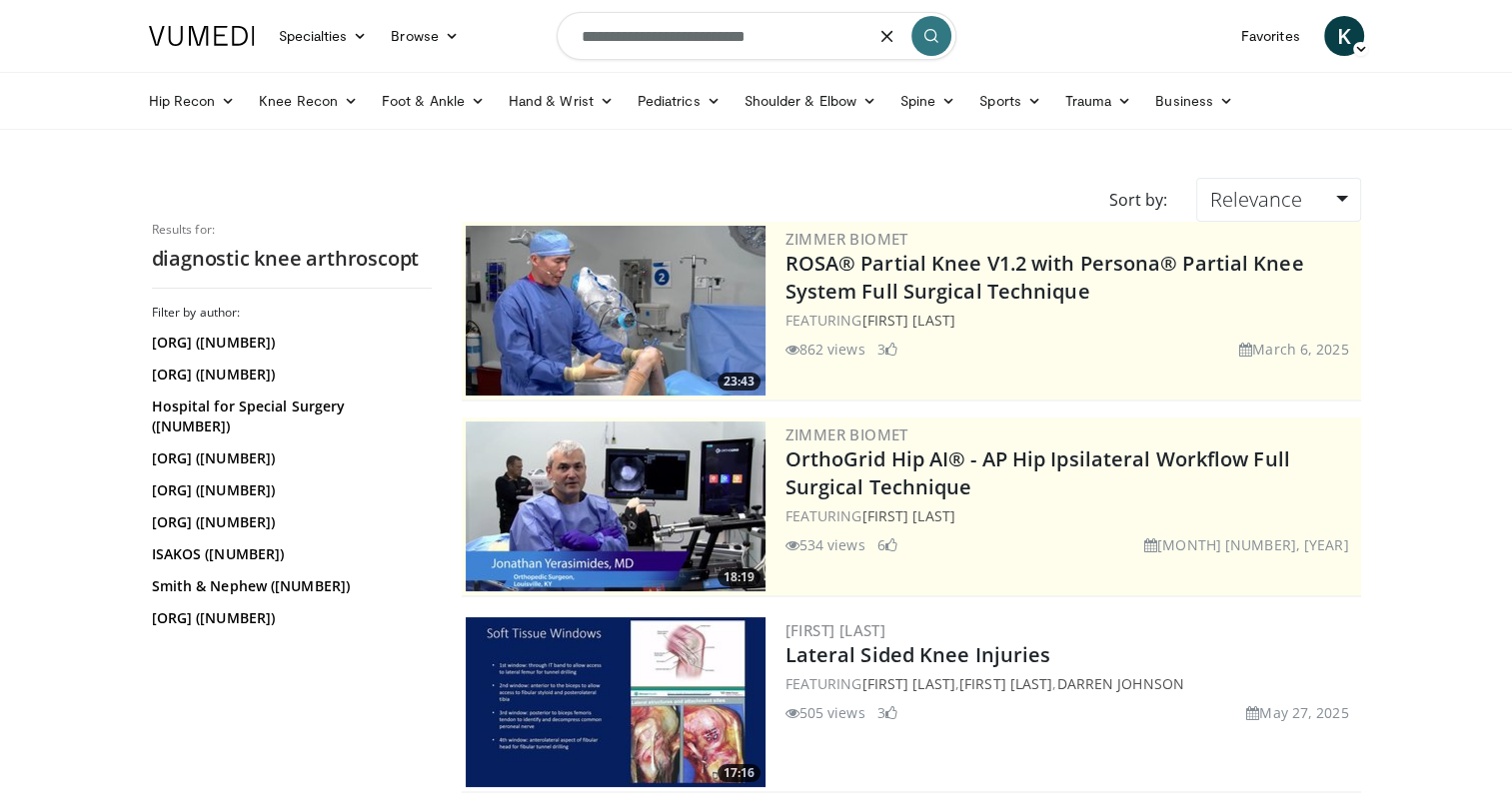type on "**********" 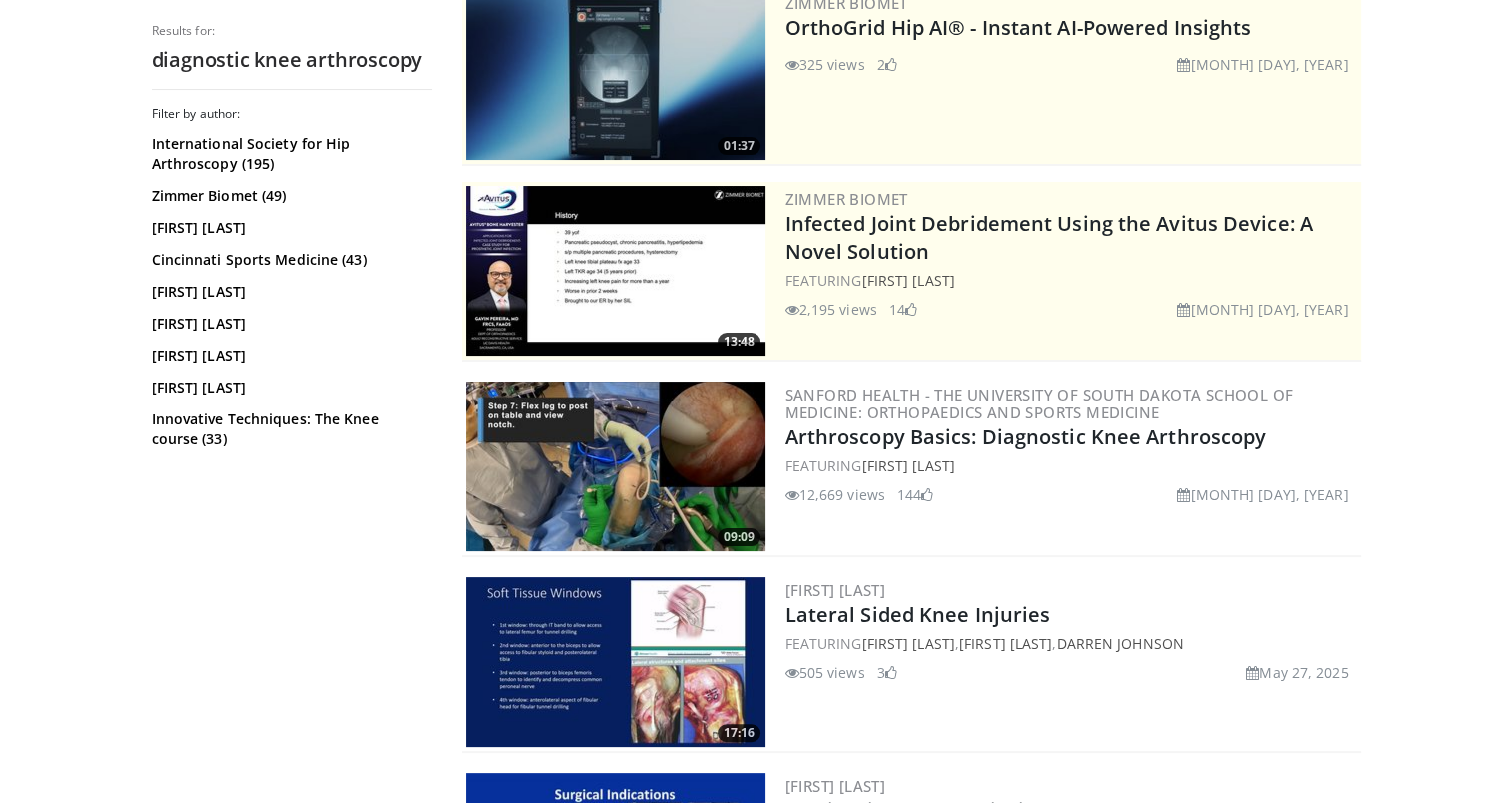 scroll, scrollTop: 300, scrollLeft: 0, axis: vertical 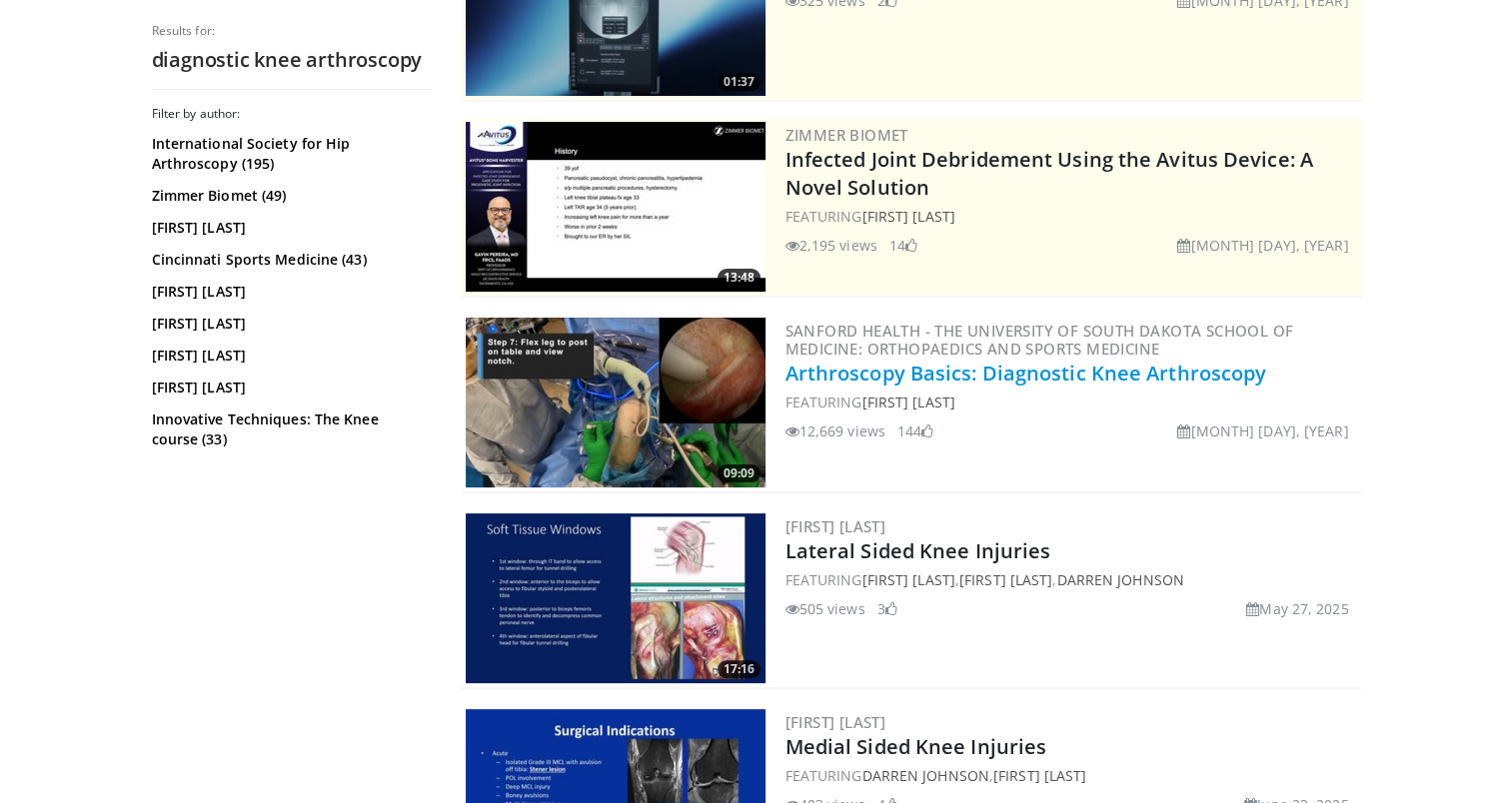 click on "Arthroscopy Basics: Diagnostic Knee Arthroscopy" at bounding box center [1026, 373] 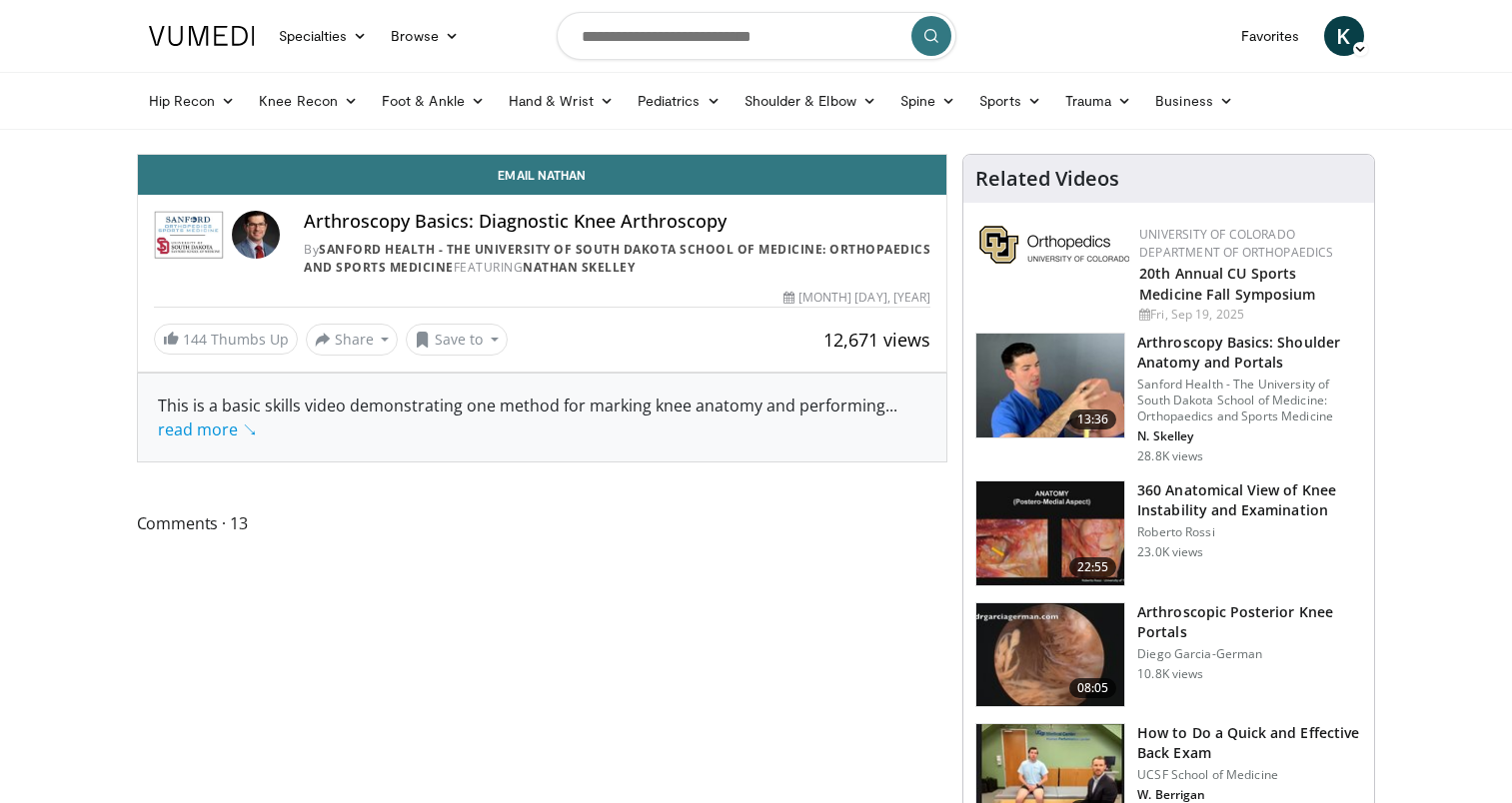 scroll, scrollTop: 0, scrollLeft: 0, axis: both 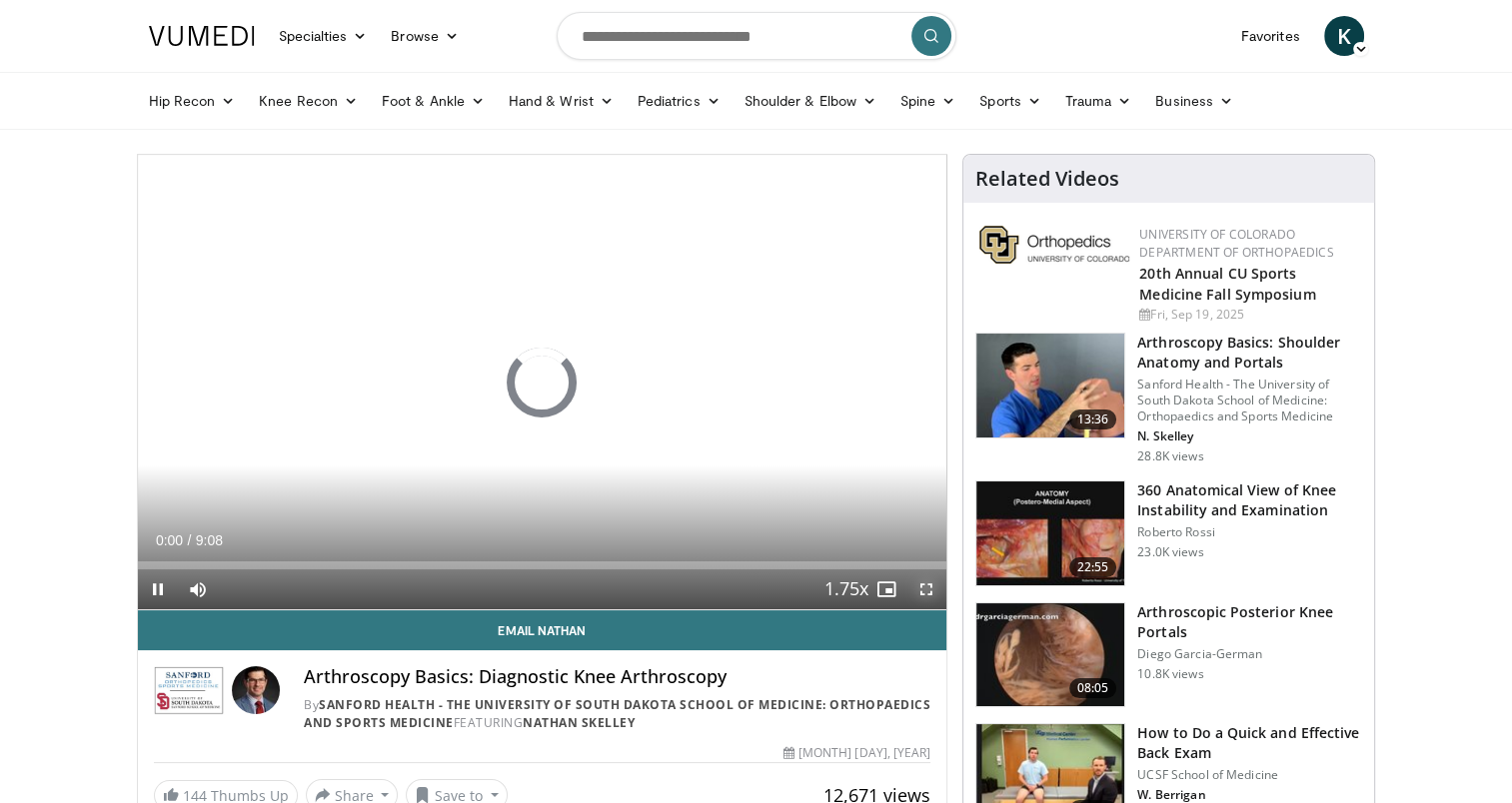 click at bounding box center [926, 589] 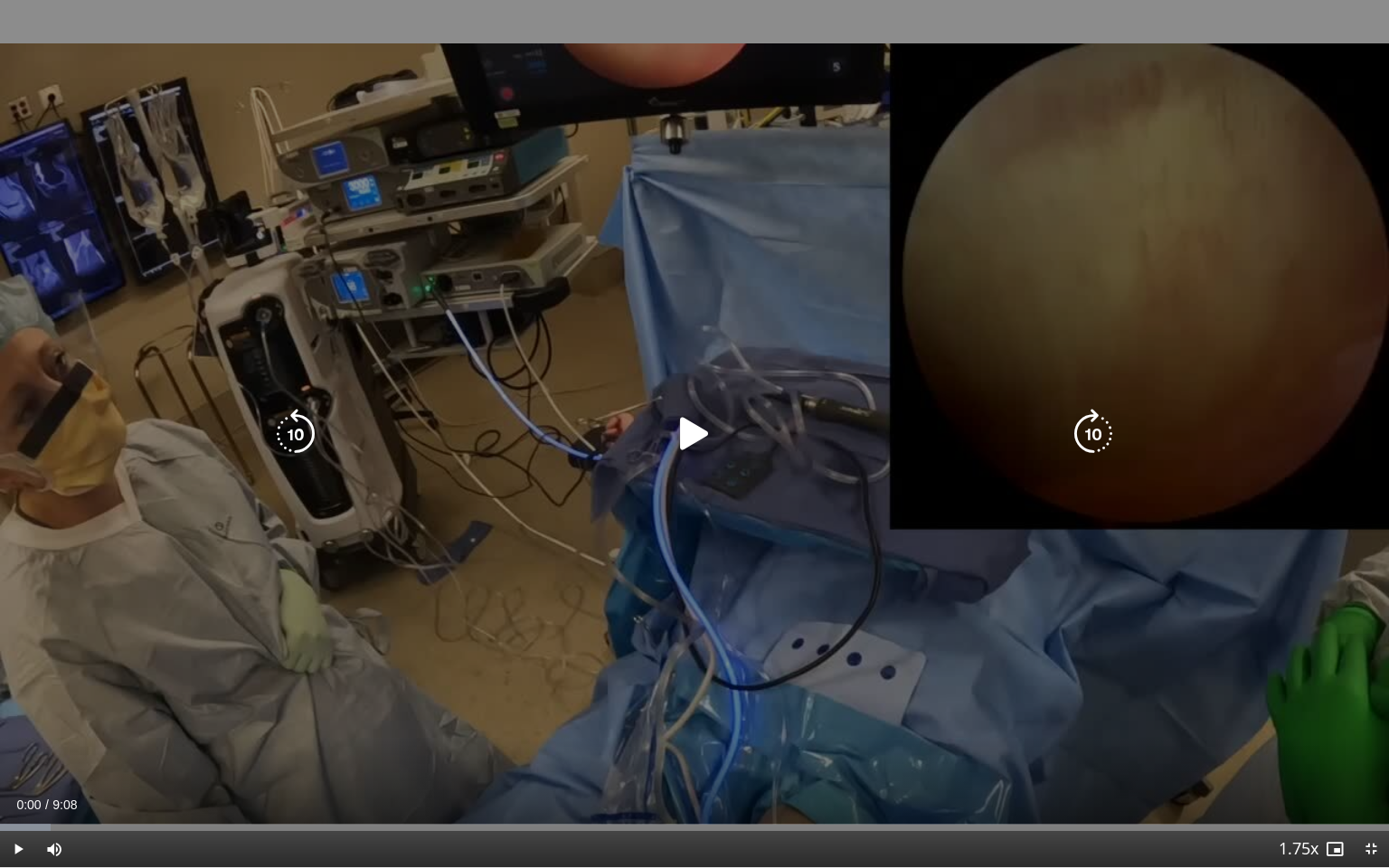 click at bounding box center (694, 434) 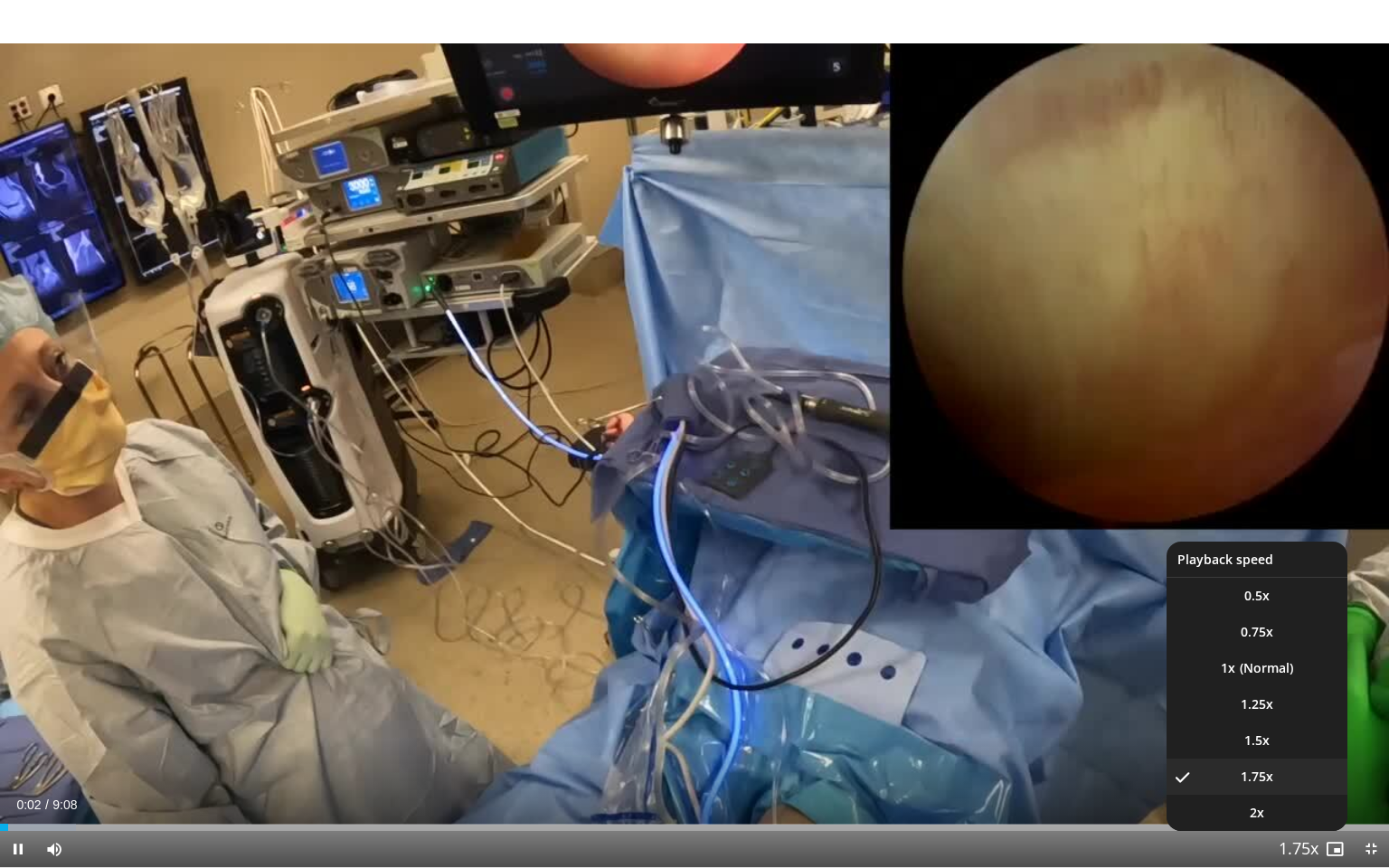 click at bounding box center [1299, 850] 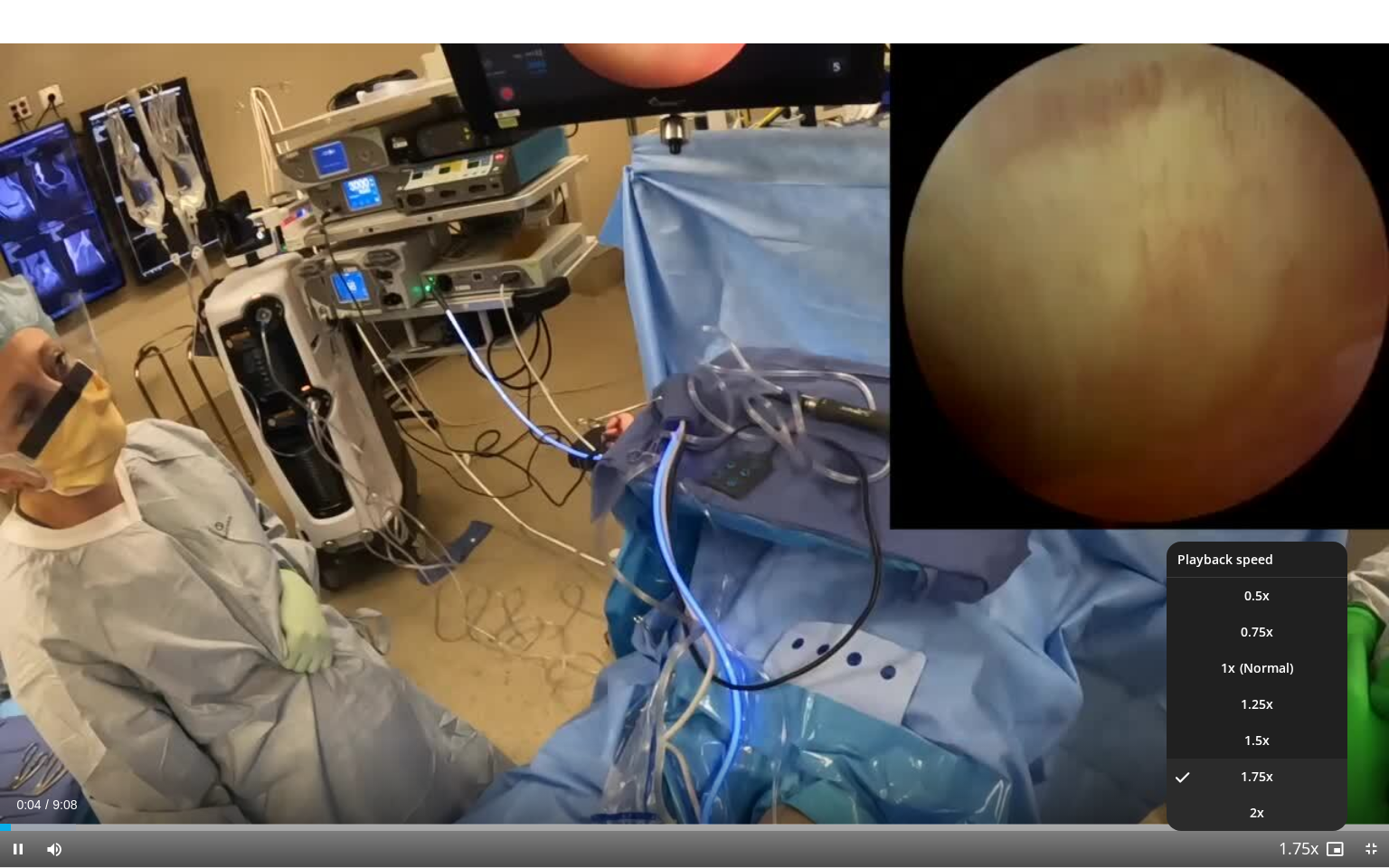 click on "2x" at bounding box center (1257, 596) 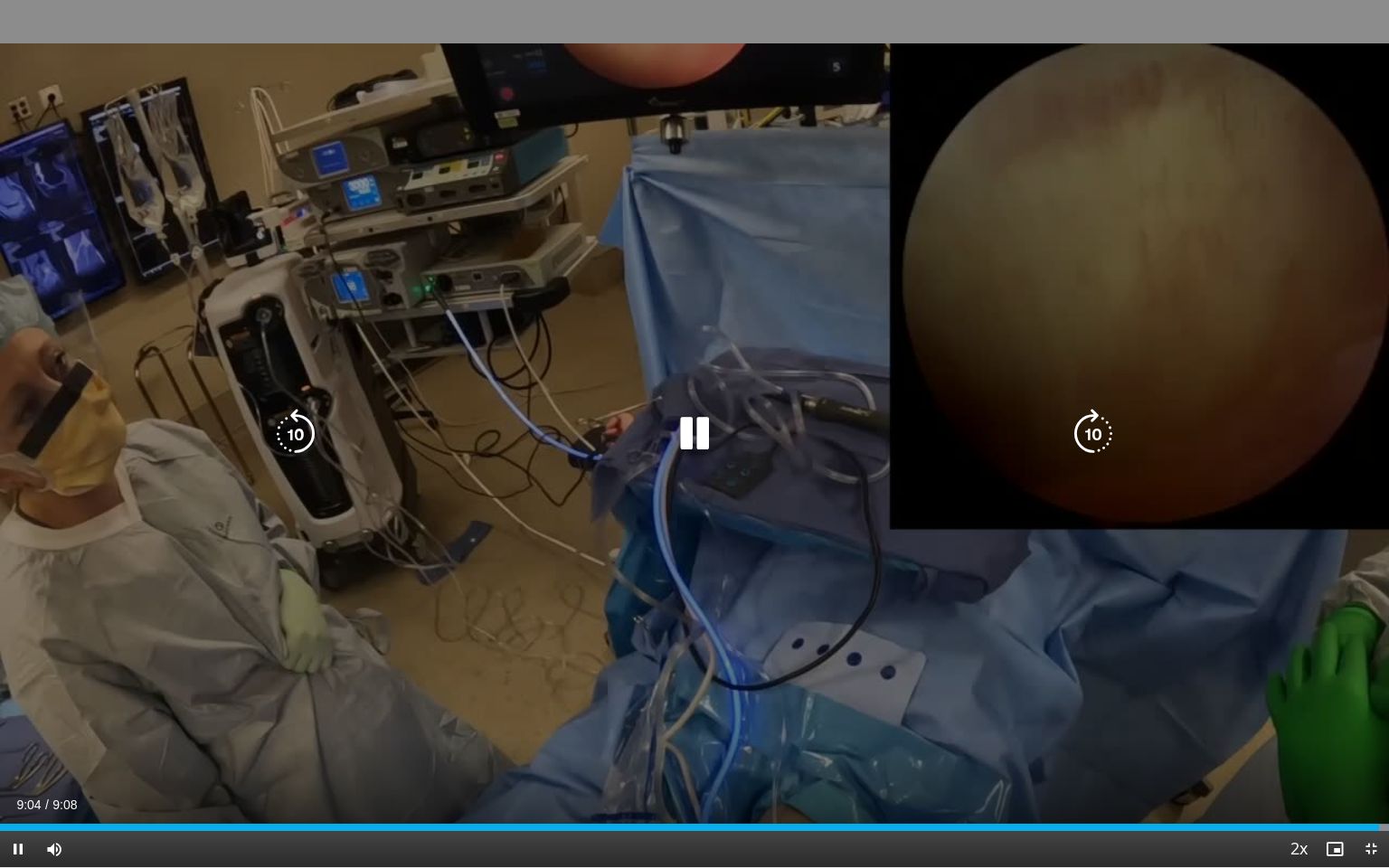 click at bounding box center (694, 434) 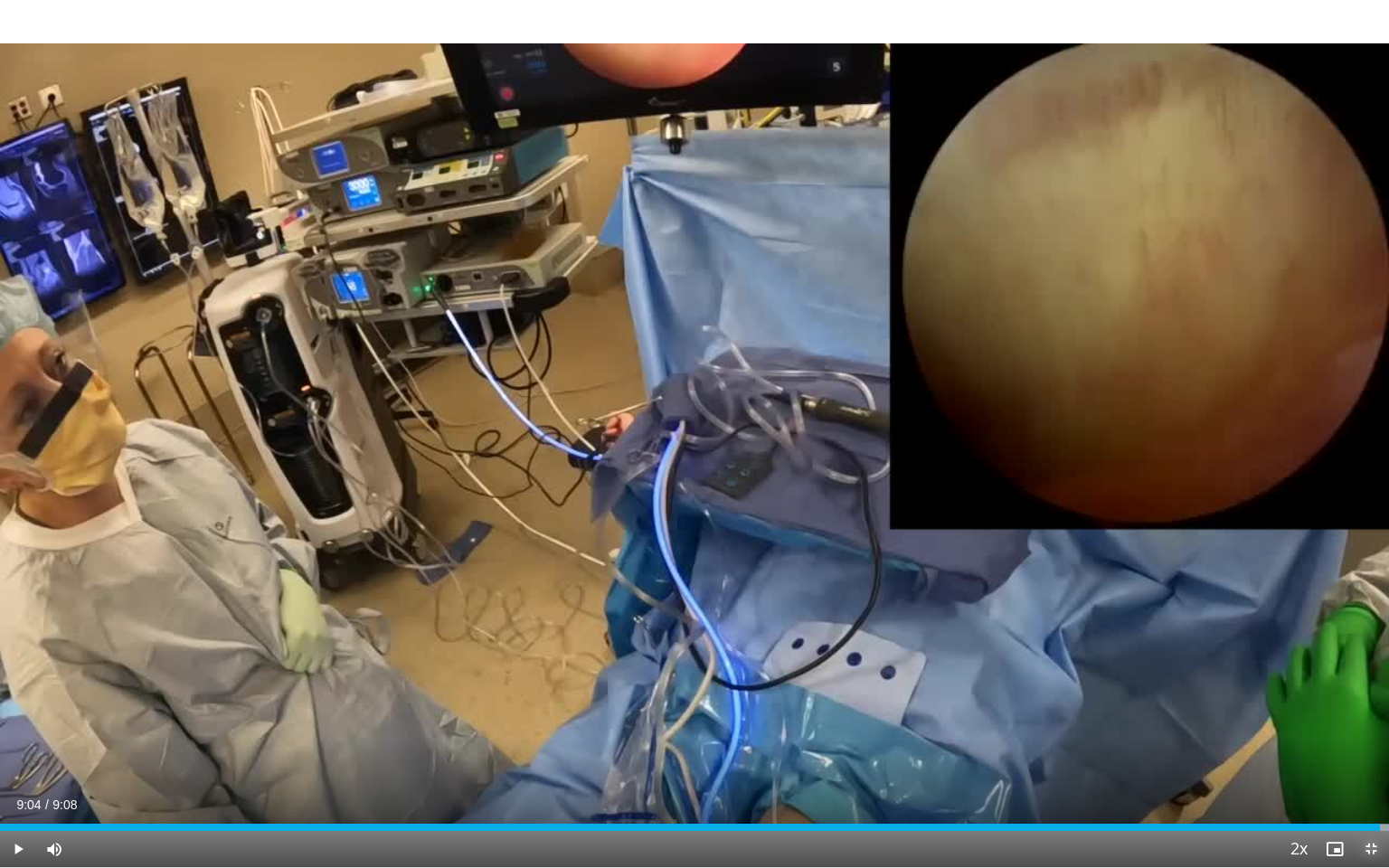 click at bounding box center (1371, 849) 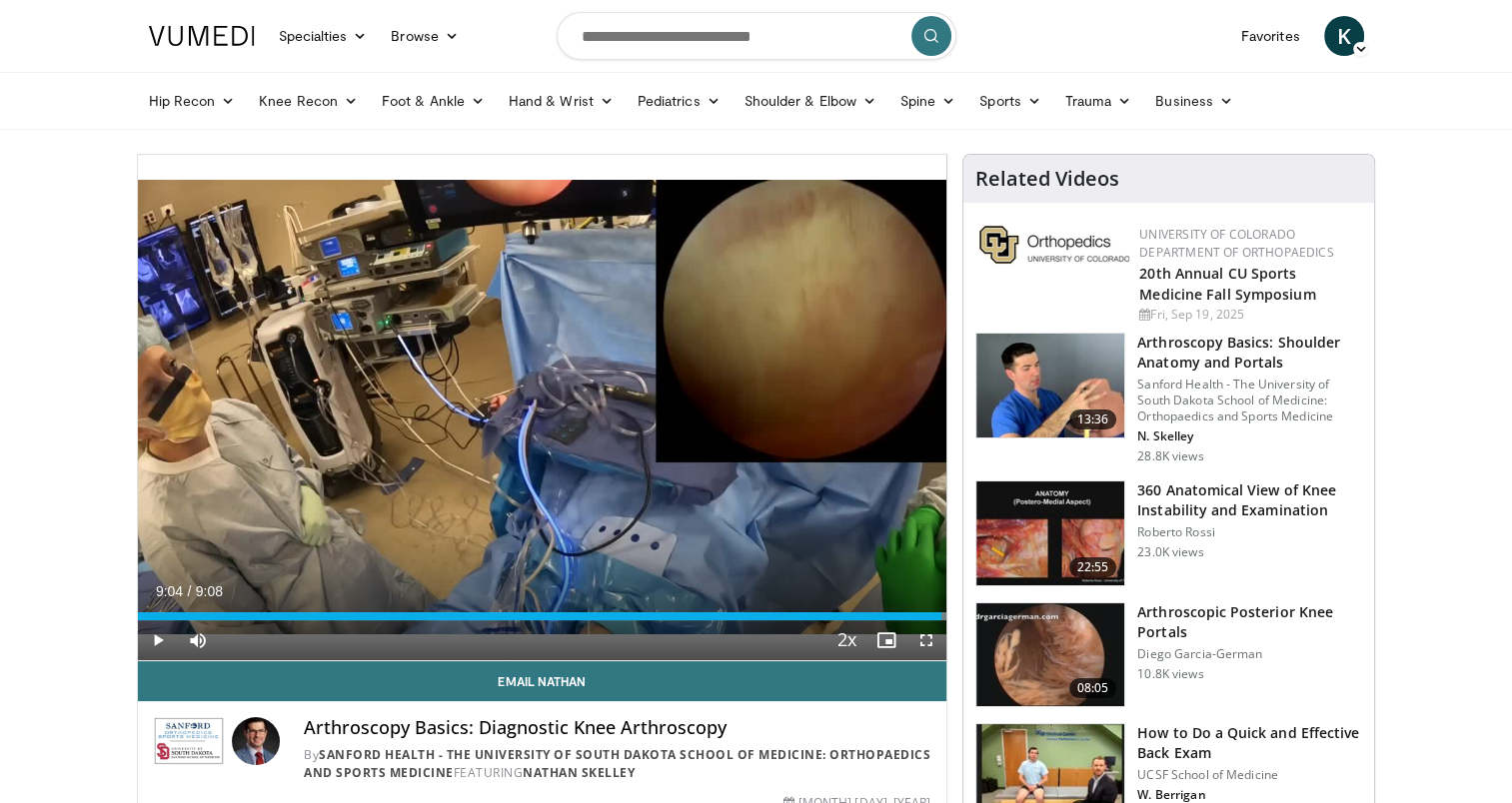 click at bounding box center [756, 36] 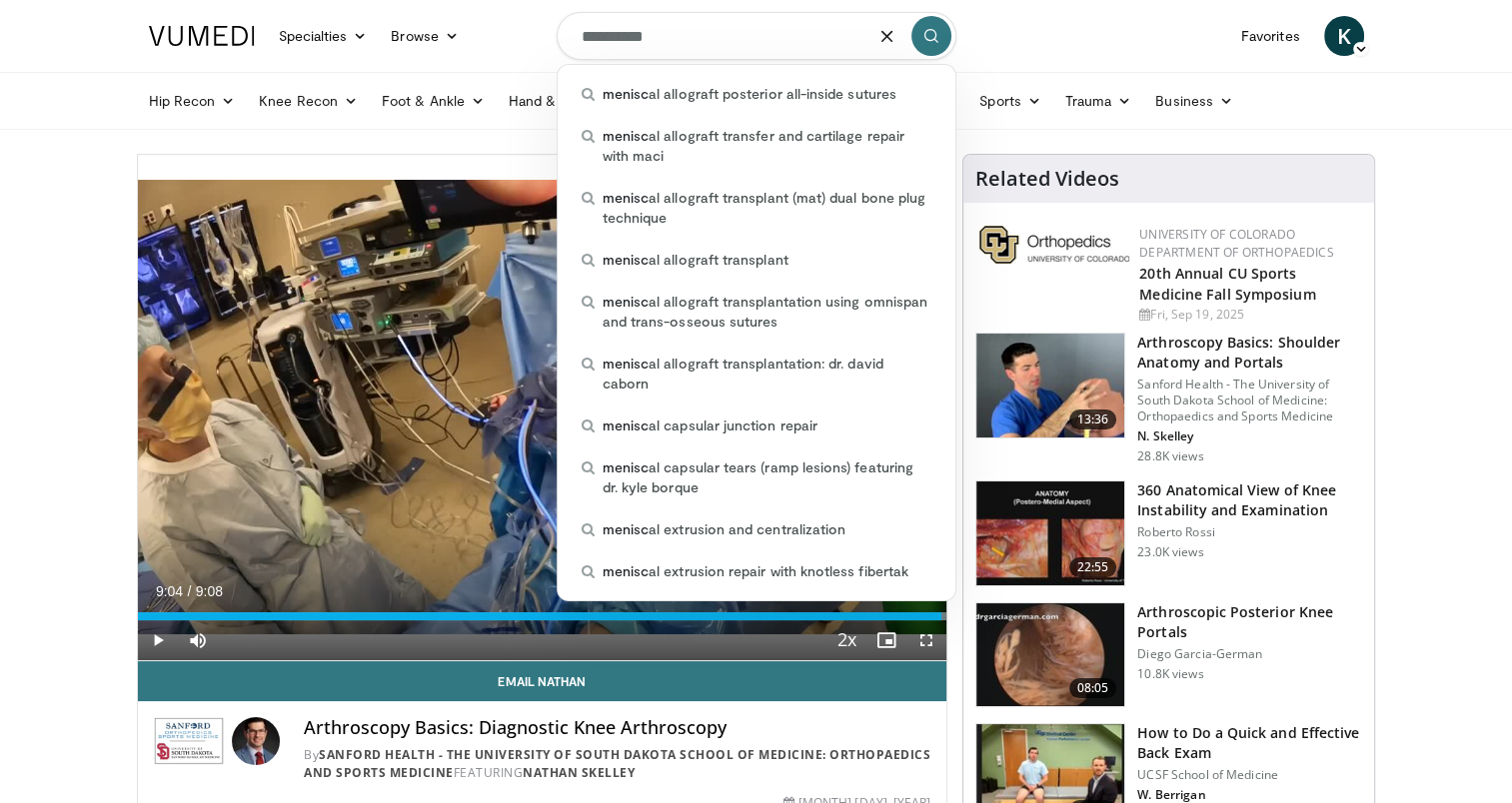 type on "**********" 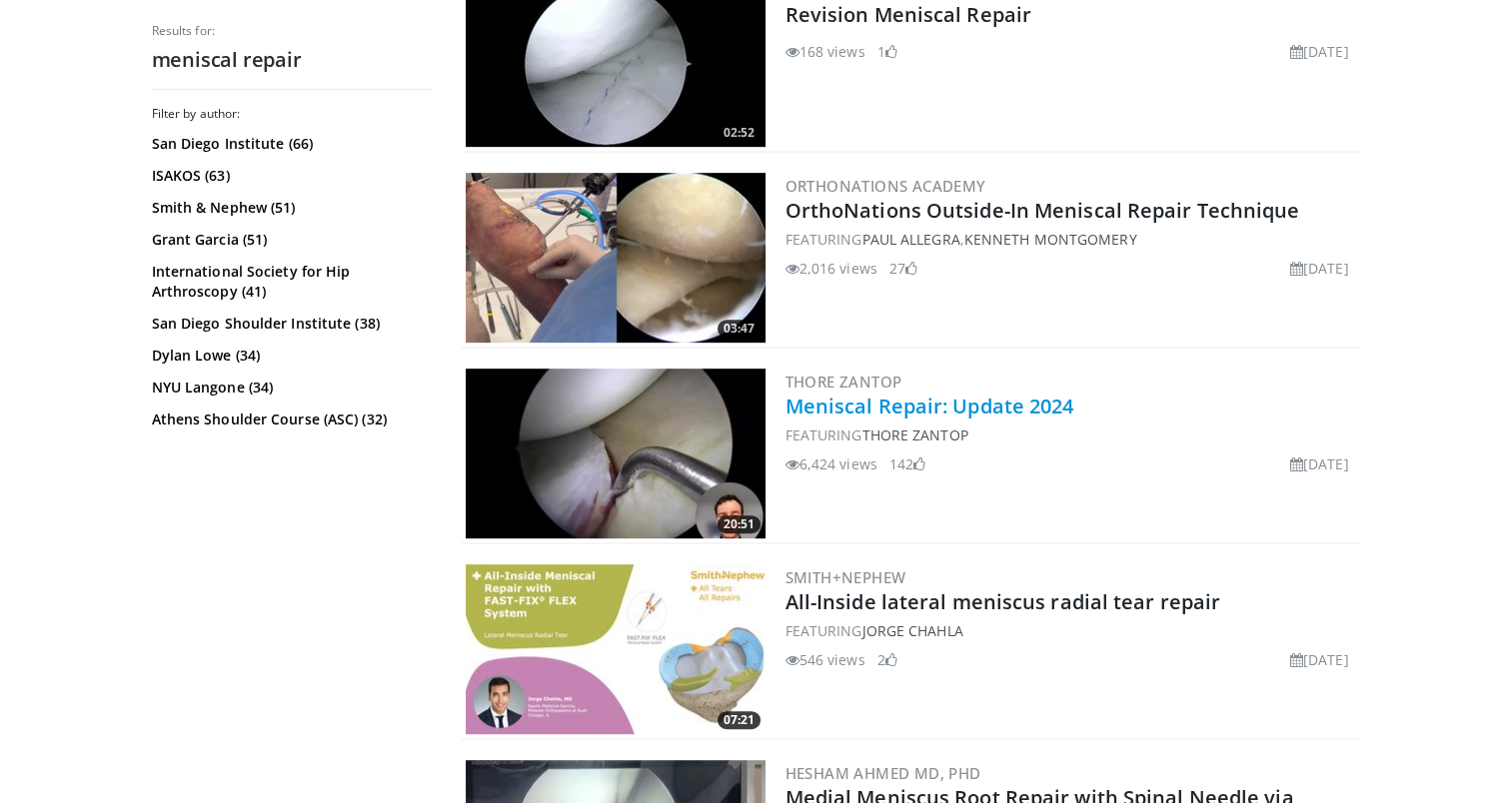 scroll, scrollTop: 899, scrollLeft: 0, axis: vertical 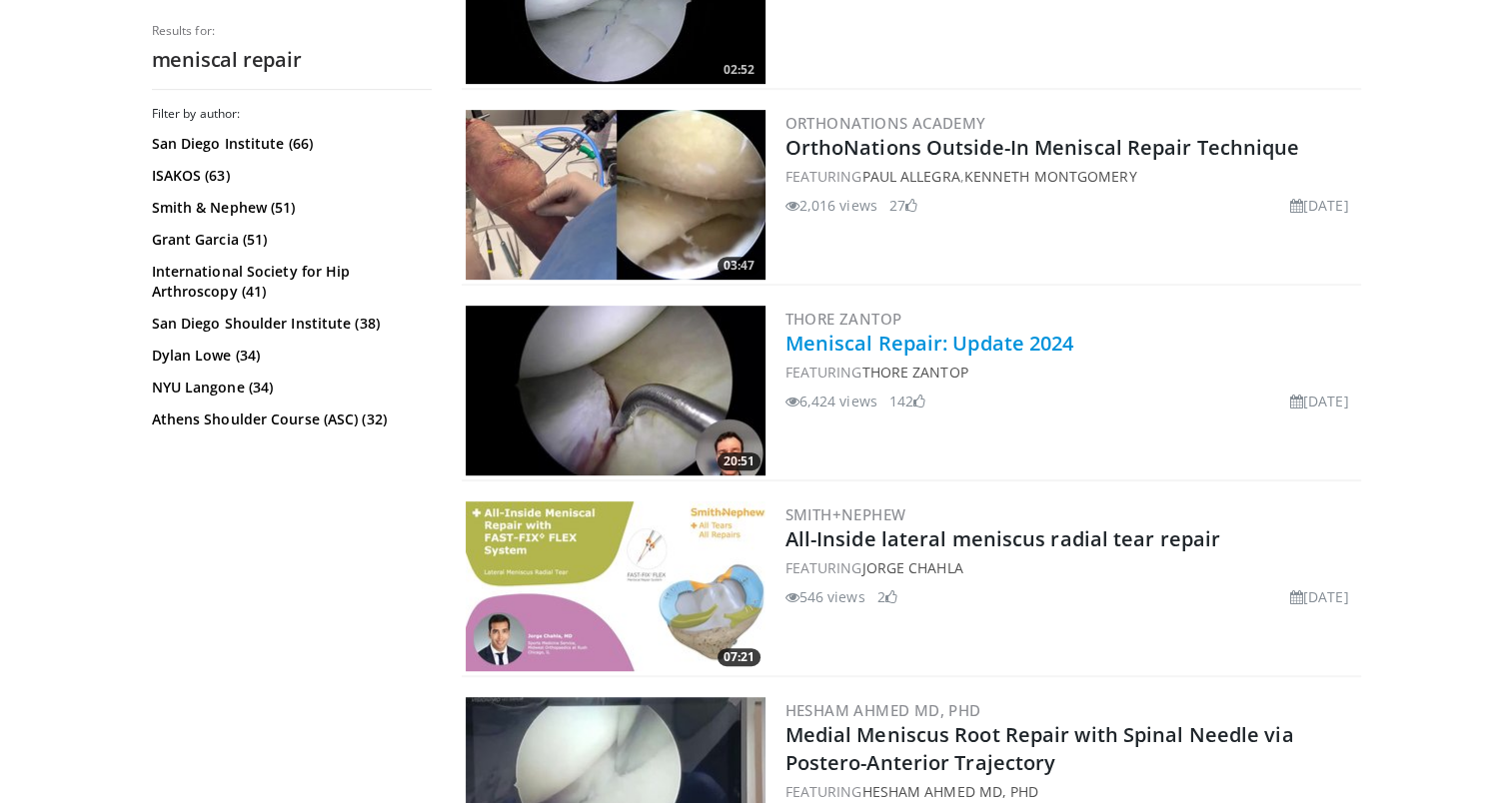 click on "Meniscal Repair: Update 2024" at bounding box center [929, 343] 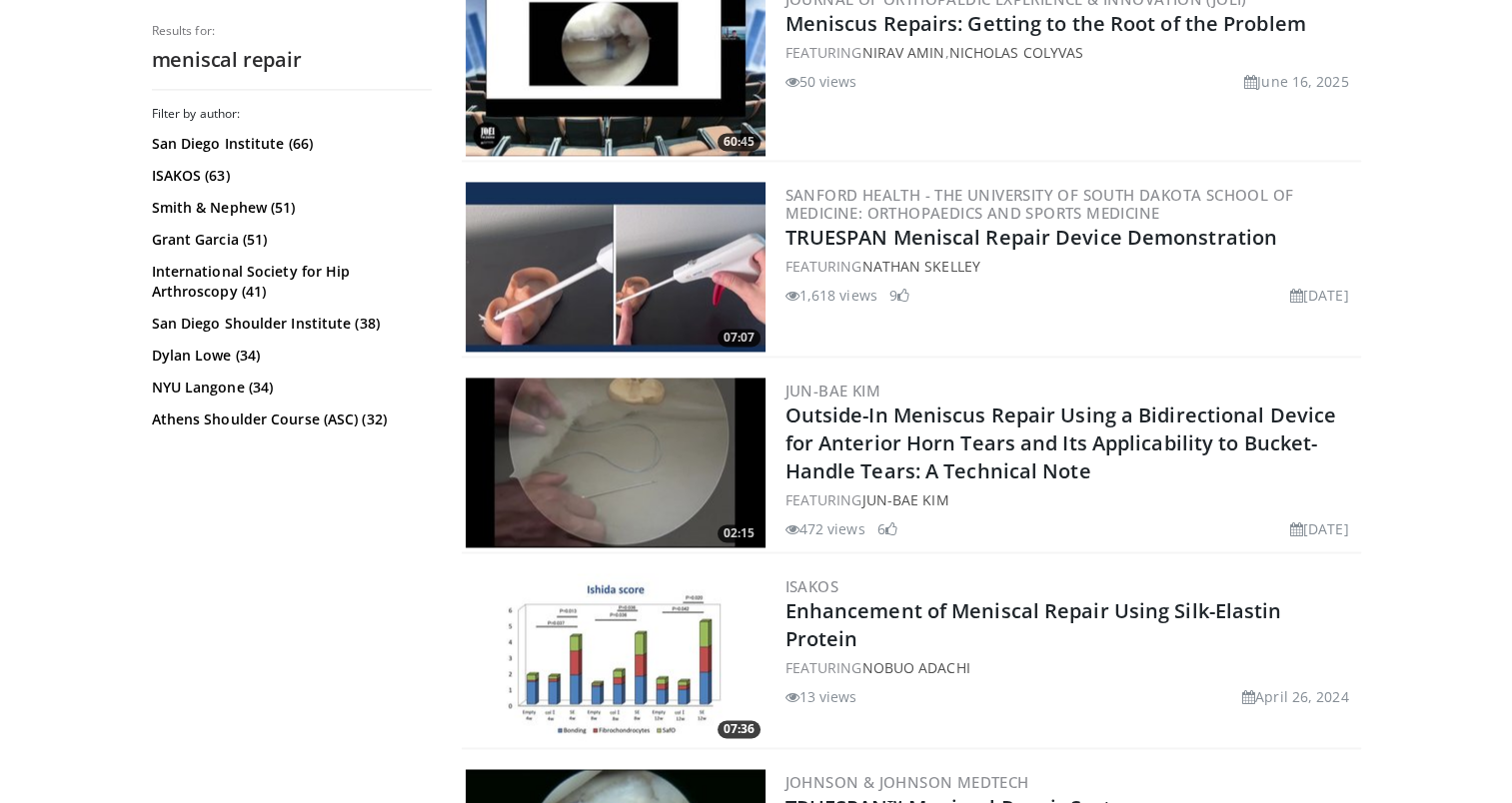 scroll, scrollTop: 2996, scrollLeft: 0, axis: vertical 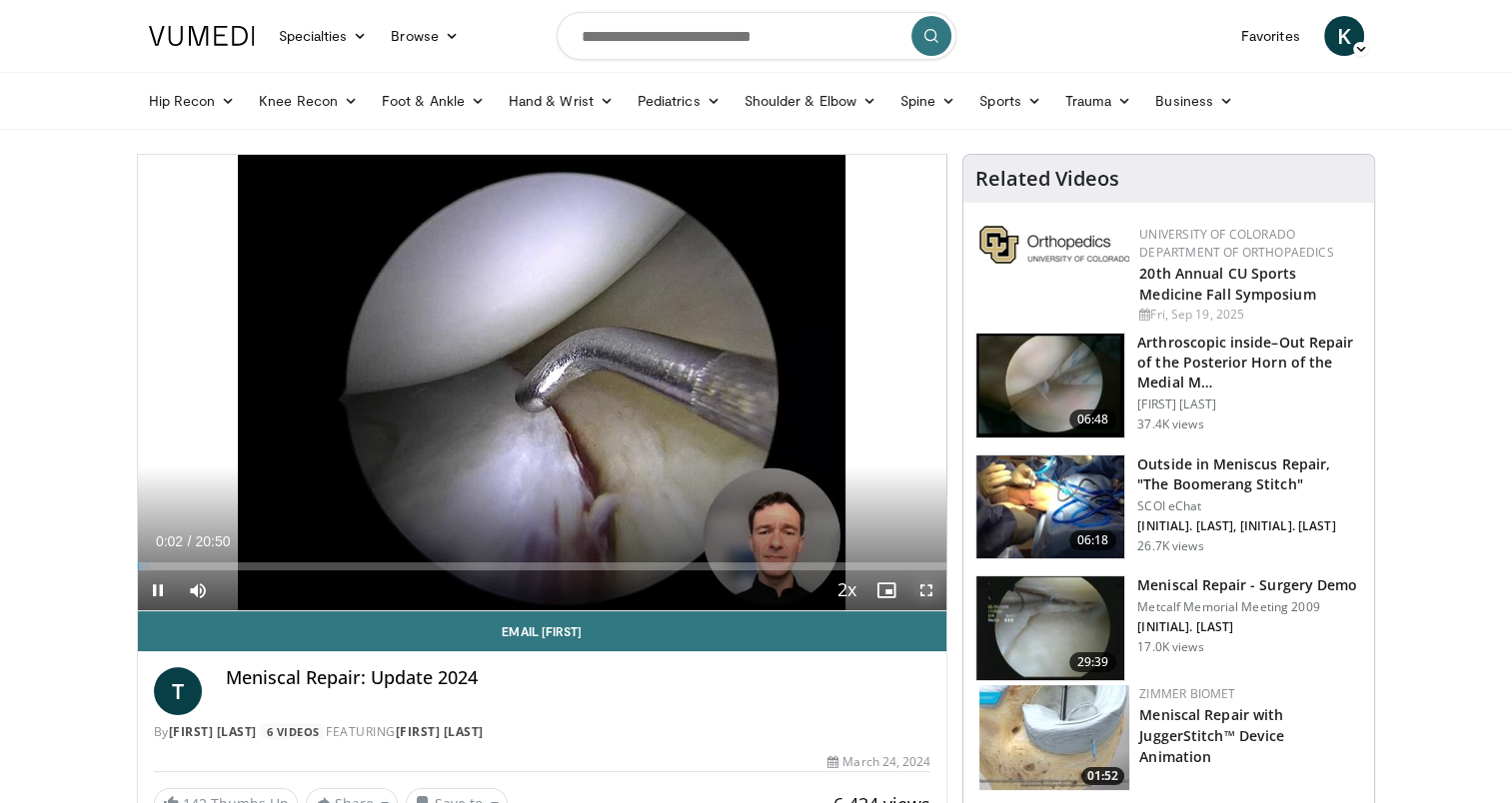 click at bounding box center [926, 590] 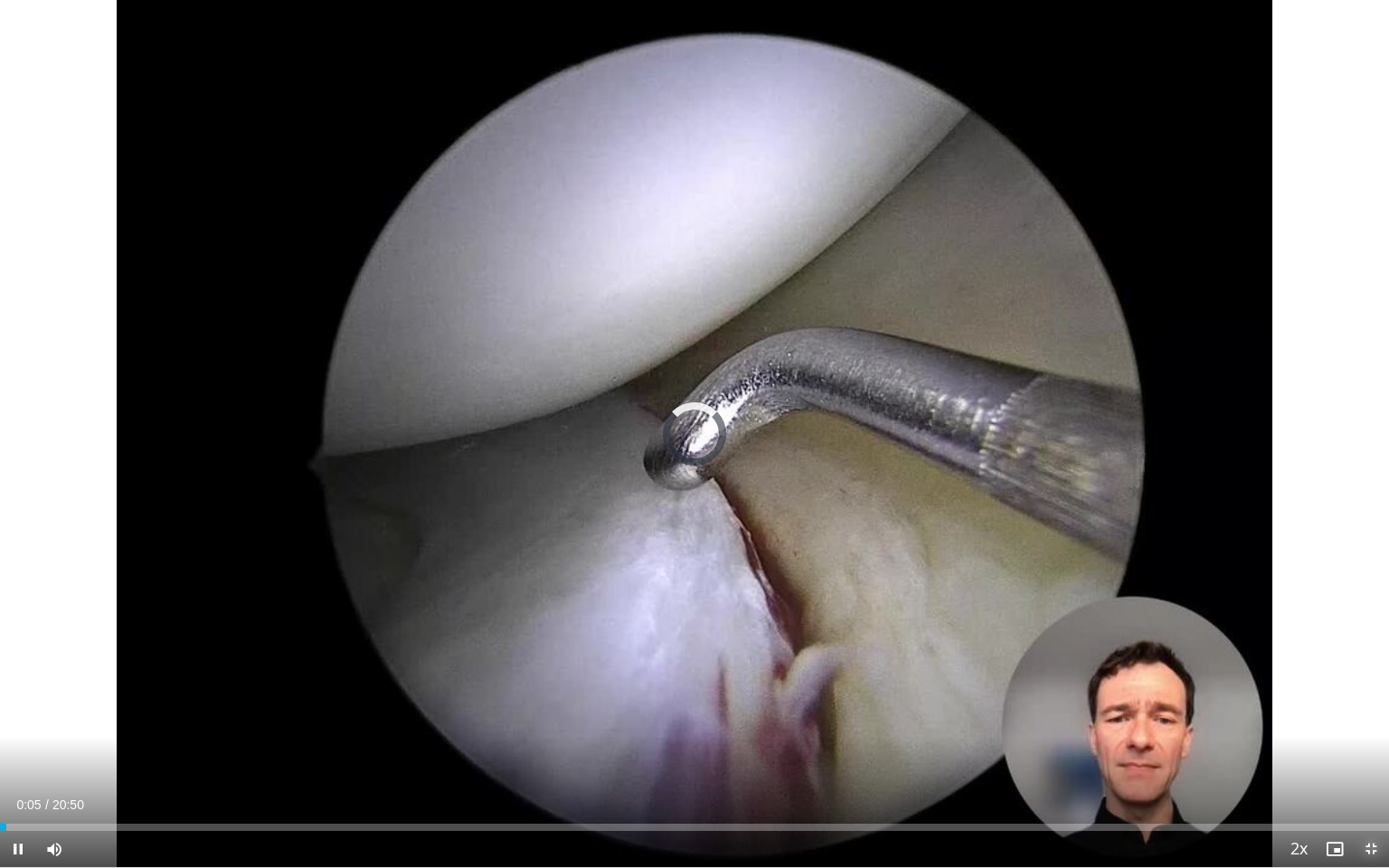 click at bounding box center [1371, 849] 